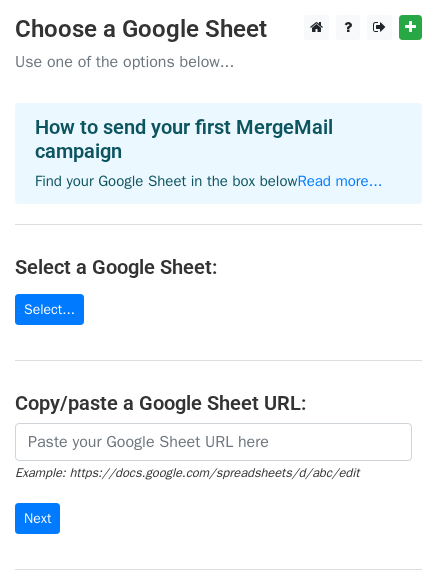 scroll, scrollTop: 0, scrollLeft: 0, axis: both 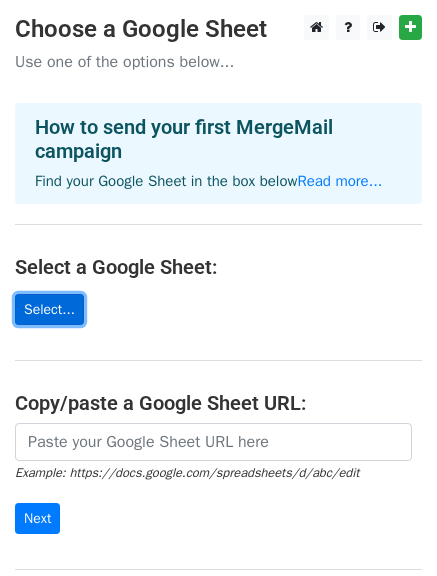 click on "Select..." at bounding box center (49, 309) 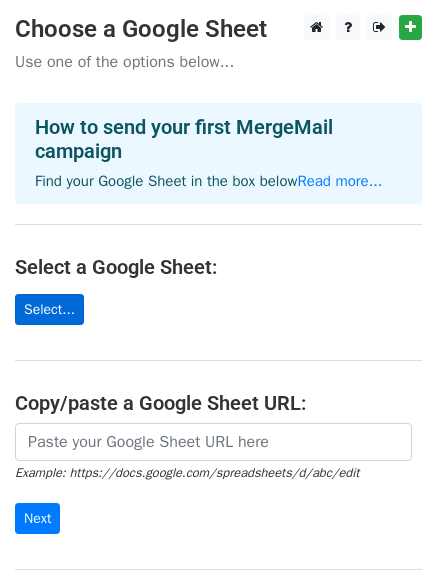 click on "Select..." at bounding box center (49, 309) 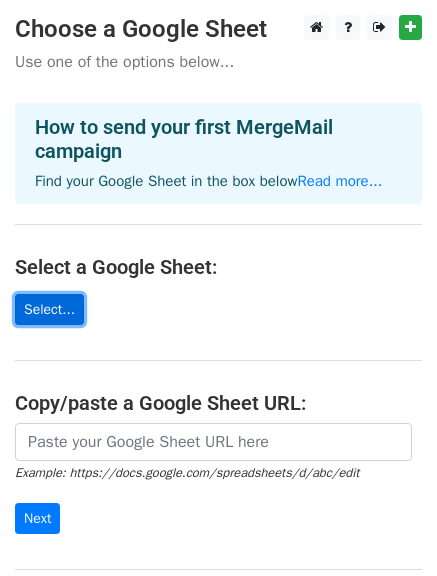 click on "Select..." at bounding box center (49, 309) 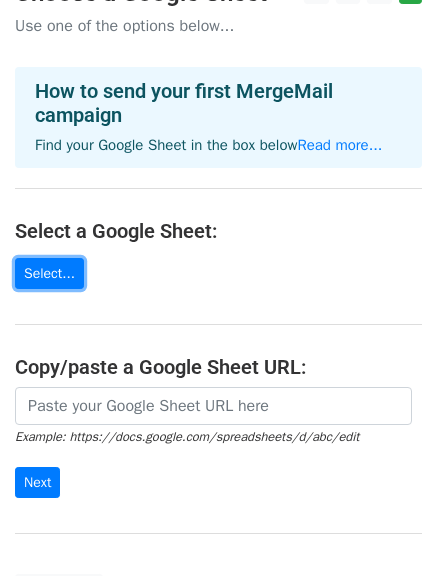 scroll, scrollTop: 37, scrollLeft: 0, axis: vertical 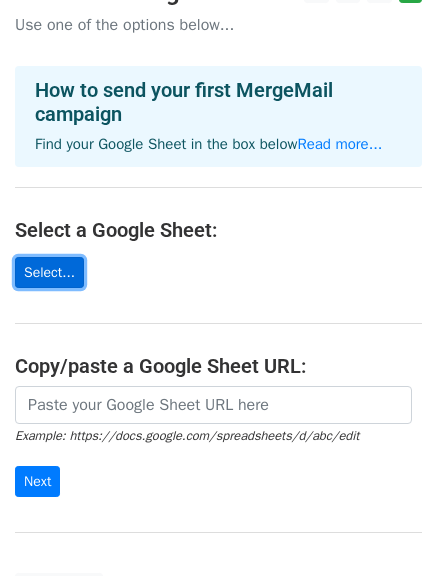 click on "Select..." at bounding box center (49, 272) 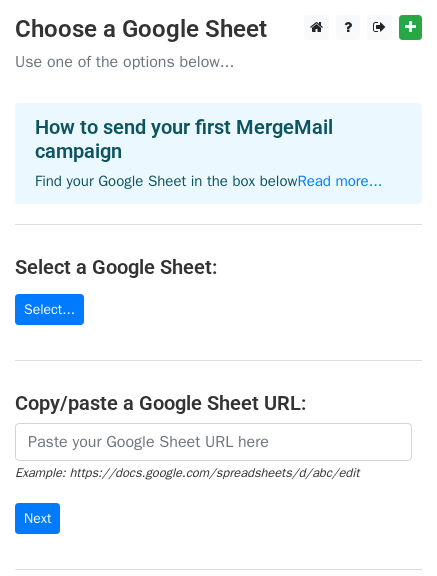 click on "Choose a Google Sheet
Use one of the options below...
How to send your first MergeMail campaign
Find your Google Sheet in the box below  Read more...
Select a Google Sheet:
Select...
Copy/paste a Google Sheet URL:
Example:
https://docs.google.com/spreadsheets/d/abc/edit
Next
Google Sheets
Need help?
Help
×
Why do I need to copy/paste a Google Sheet URL?
Normally, MergeMail would show you a list of your Google Sheets to choose from, but because you didn't allow MergeMail access to your Google Drive, it cannot show you a list of your Google Sheets. You can read more about permissions in our  support pages .
If you'd like to see a list of your Google Sheets, you'll need to  sign out of MergeMail  and then sign back in and allow access to your Google Drive.
Are your recipients in a CSV or Excel file?
Import your CSV or Excel file into a Google Sheet  then try again.
Read our" at bounding box center [218, 328] 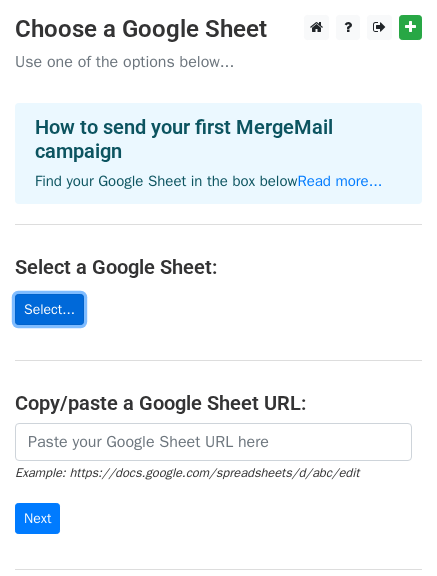 click on "Select..." at bounding box center (49, 309) 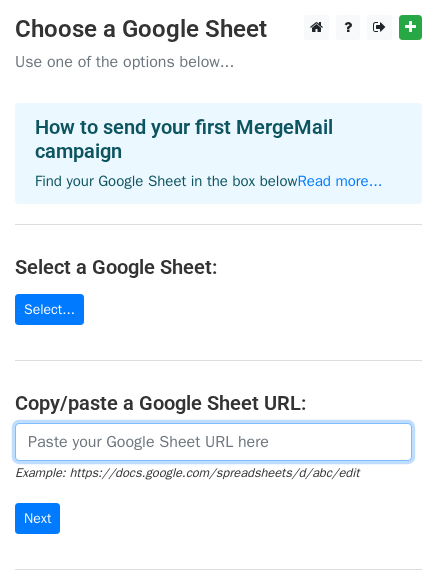 click at bounding box center [213, 442] 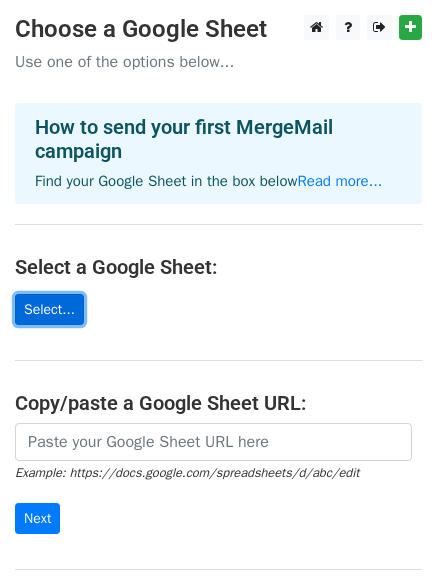 click on "Select..." at bounding box center (49, 309) 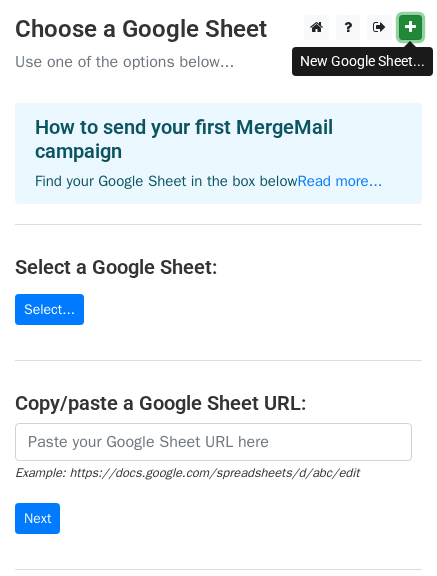 click at bounding box center (410, 27) 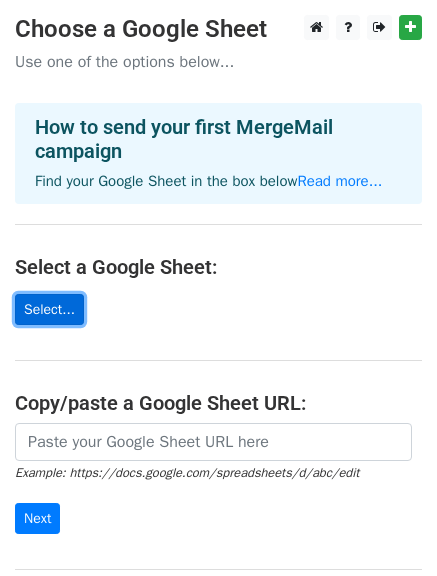 click on "Select..." at bounding box center [49, 309] 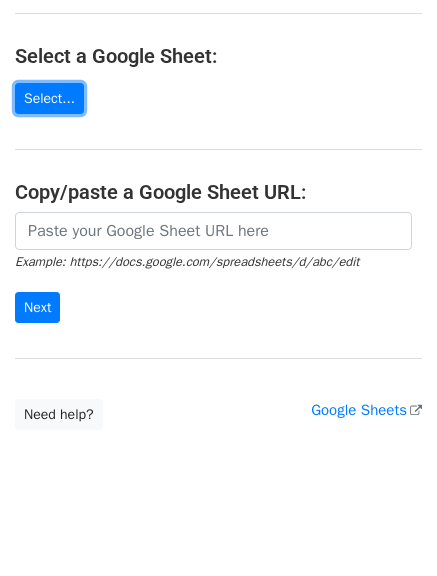 scroll, scrollTop: 225, scrollLeft: 0, axis: vertical 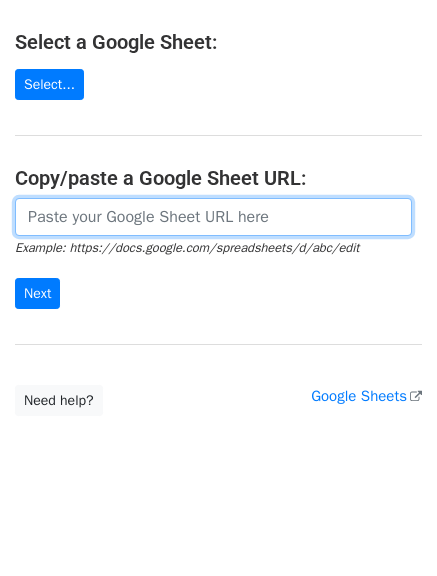 click at bounding box center [213, 217] 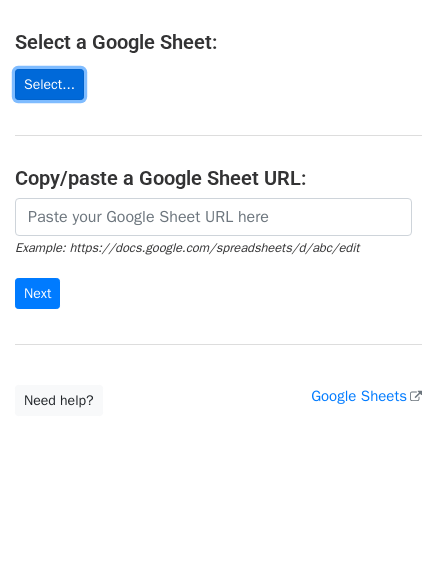 click on "Select..." at bounding box center (49, 84) 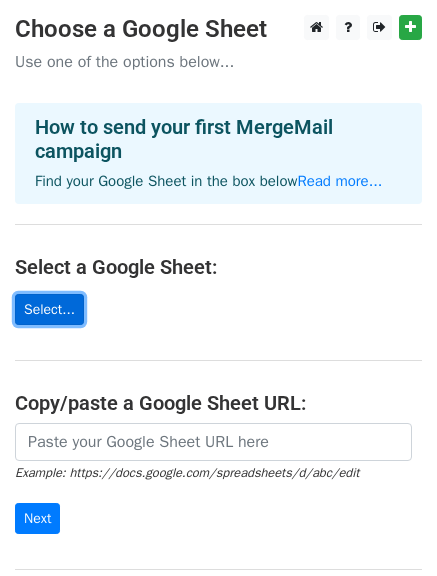 click on "Select..." at bounding box center [49, 309] 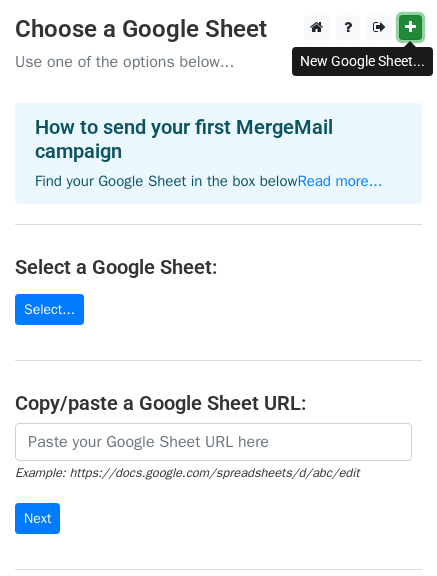 click at bounding box center [410, 27] 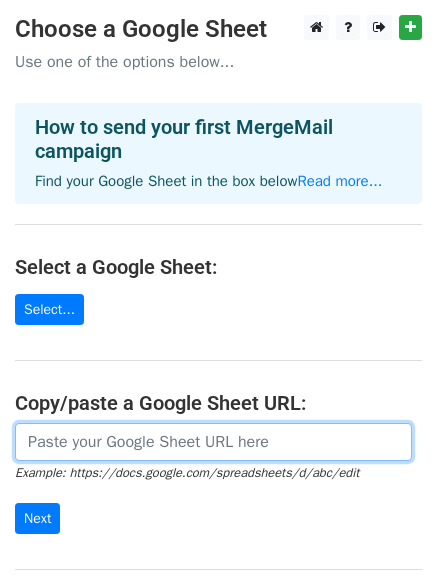 click at bounding box center [213, 442] 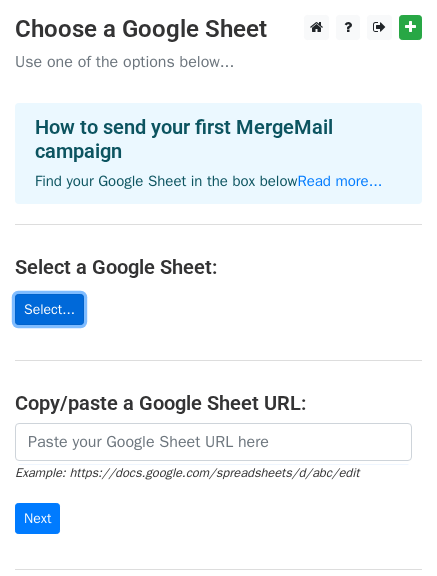 click on "Select..." at bounding box center [49, 309] 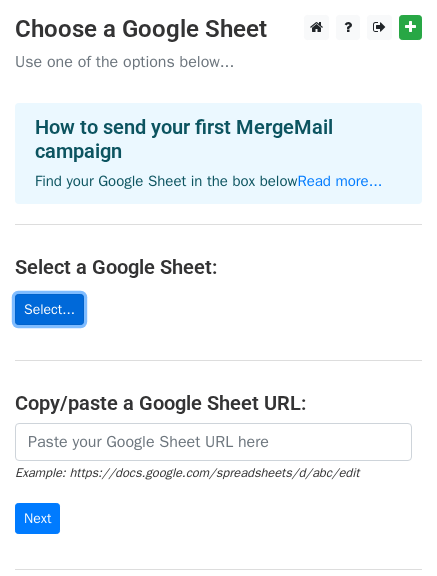 click on "Select..." at bounding box center [49, 309] 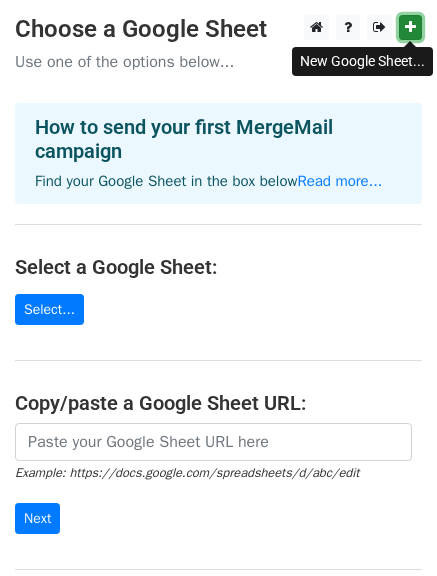 click at bounding box center (410, 27) 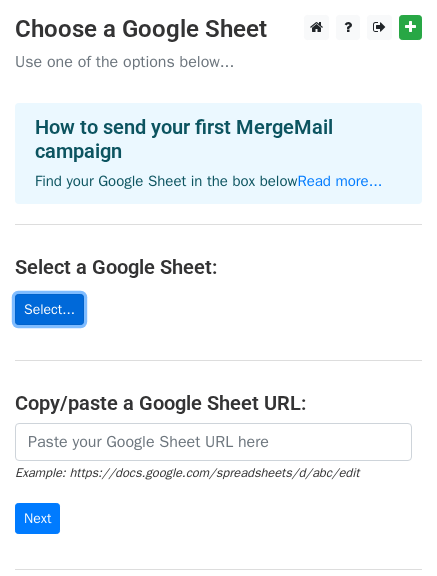 click on "Select..." at bounding box center [49, 309] 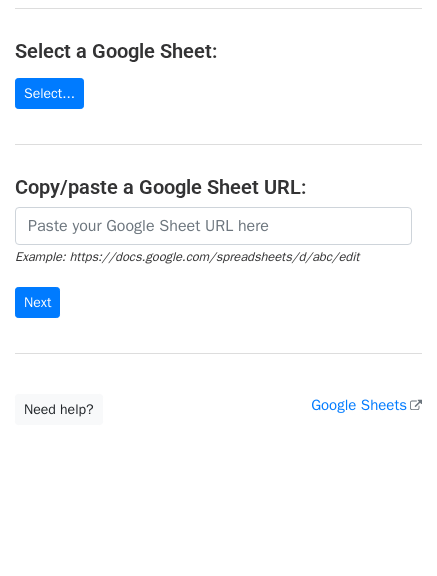 scroll, scrollTop: 225, scrollLeft: 0, axis: vertical 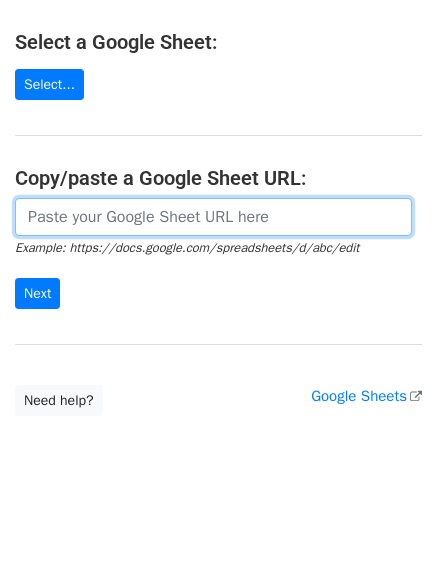 click at bounding box center [213, 217] 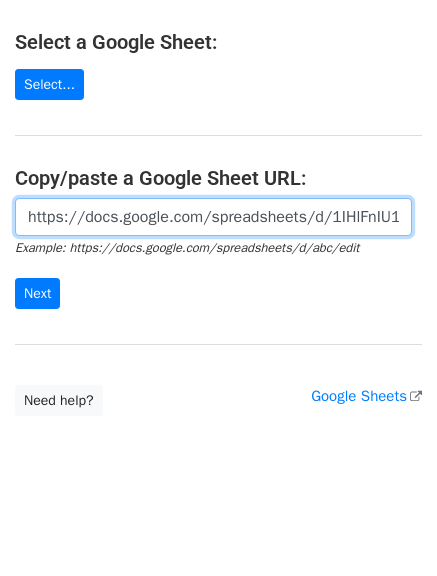 scroll, scrollTop: 0, scrollLeft: 440, axis: horizontal 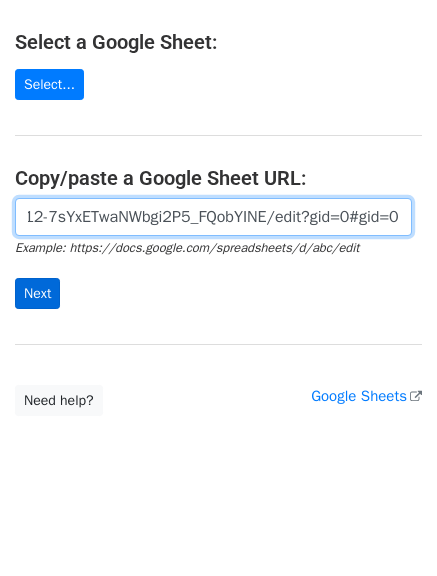 type on "https://docs.google.com/spreadsheets/d/1IHlFnIU1WtbuOHv12-7sYxETwaNWbgi2P5_FQobYINE/edit?gid=0#gid=0" 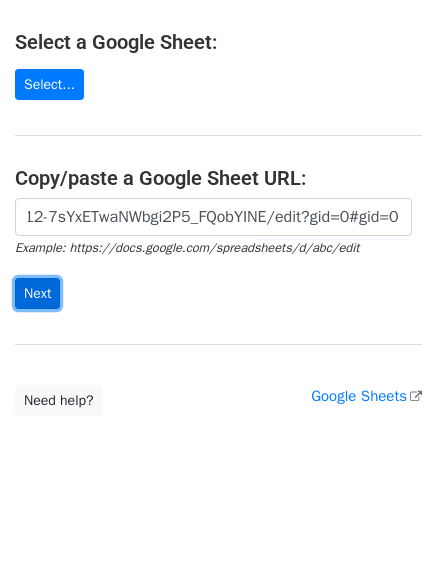 scroll, scrollTop: 0, scrollLeft: 0, axis: both 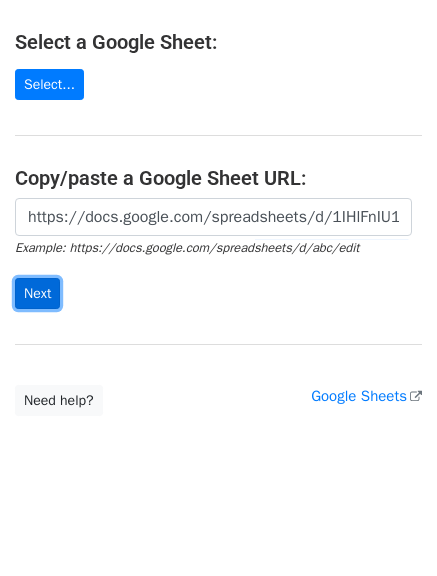 click on "Next" at bounding box center [37, 293] 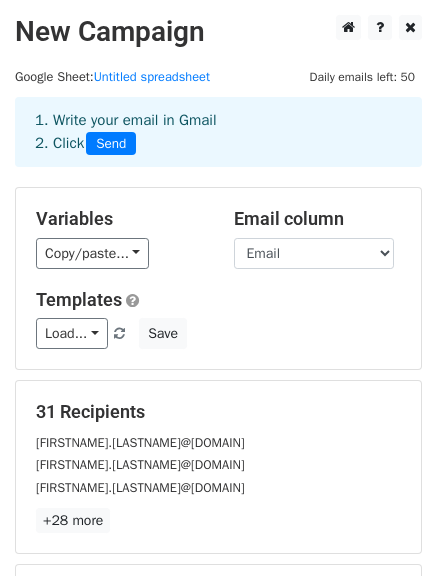 scroll, scrollTop: 0, scrollLeft: 0, axis: both 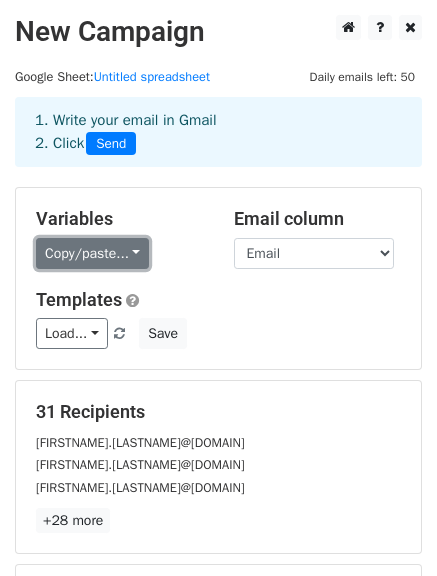 click on "Copy/paste..." at bounding box center (92, 253) 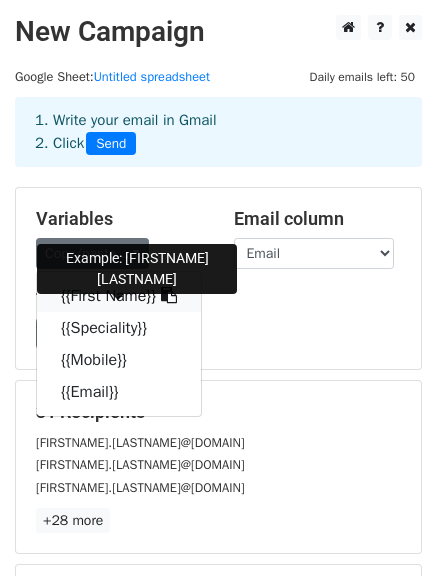 click on "{{First Name}}" at bounding box center (119, 296) 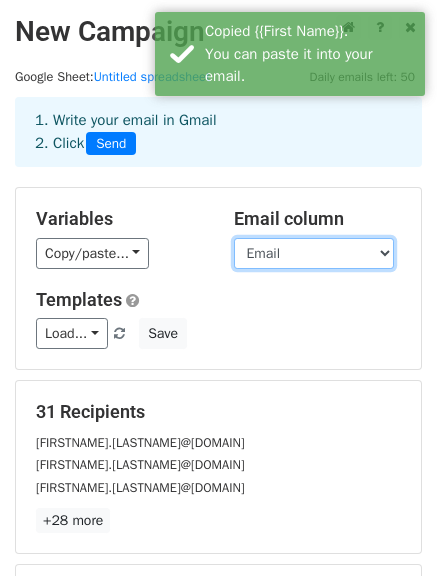 click on "First Name
Speciality
Mobile
Email" at bounding box center (314, 253) 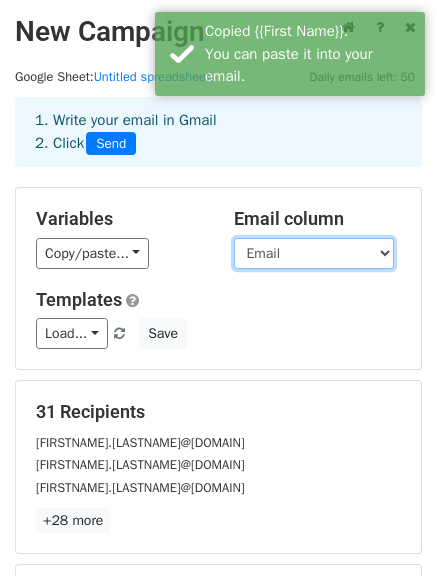 click on "First Name
Speciality
Mobile
Email" at bounding box center [314, 253] 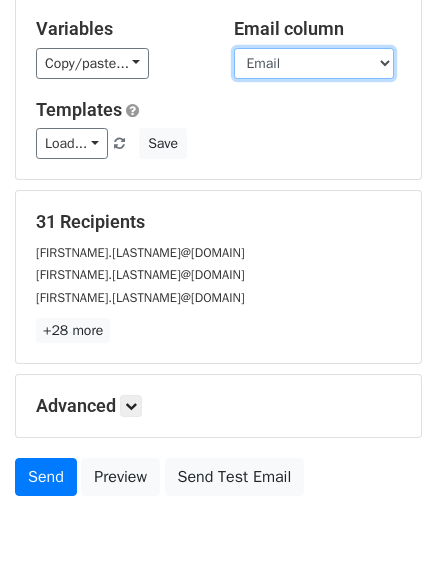 scroll, scrollTop: 280, scrollLeft: 0, axis: vertical 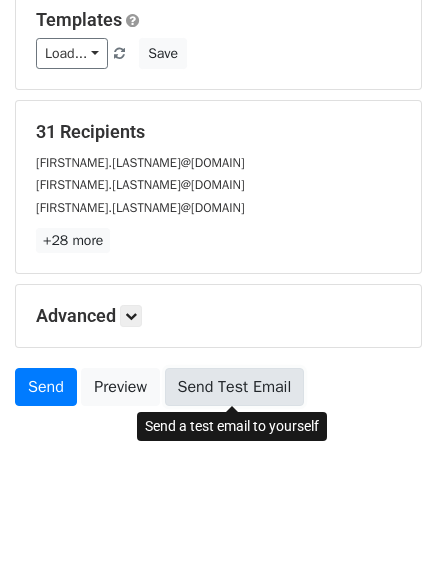 click on "Send Test Email" at bounding box center [235, 387] 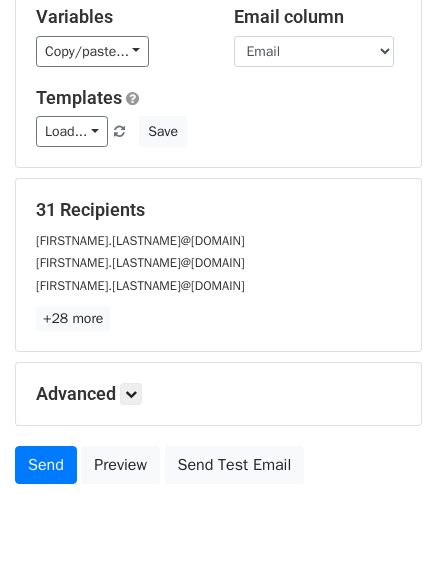 scroll, scrollTop: 203, scrollLeft: 0, axis: vertical 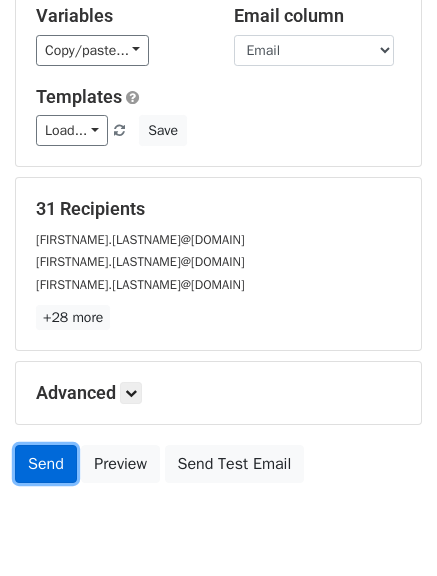 click on "Send" at bounding box center [46, 464] 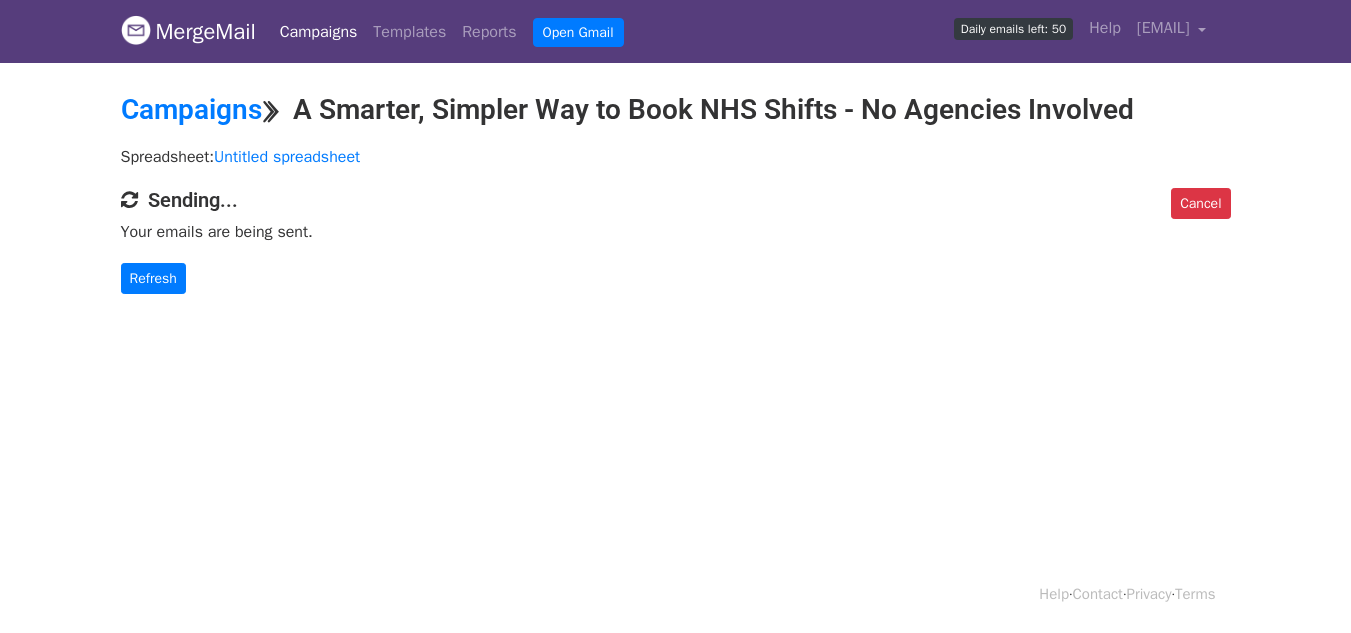 scroll, scrollTop: 0, scrollLeft: 0, axis: both 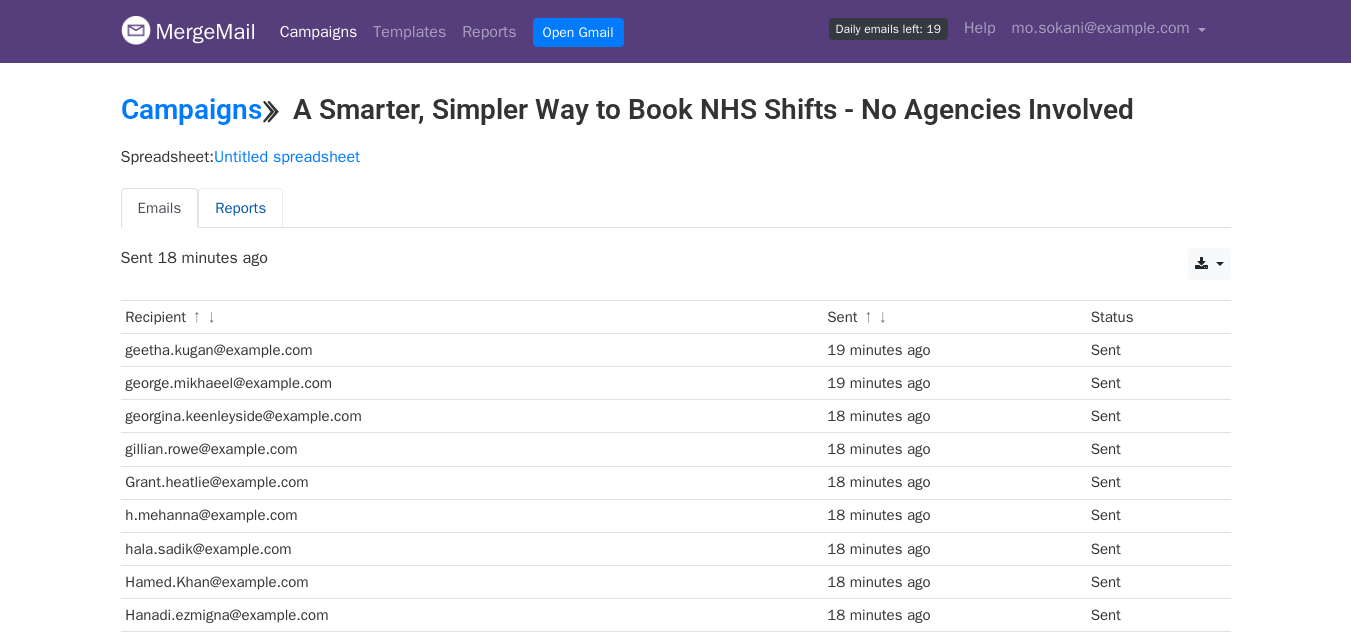 click on "Reports" at bounding box center (240, 208) 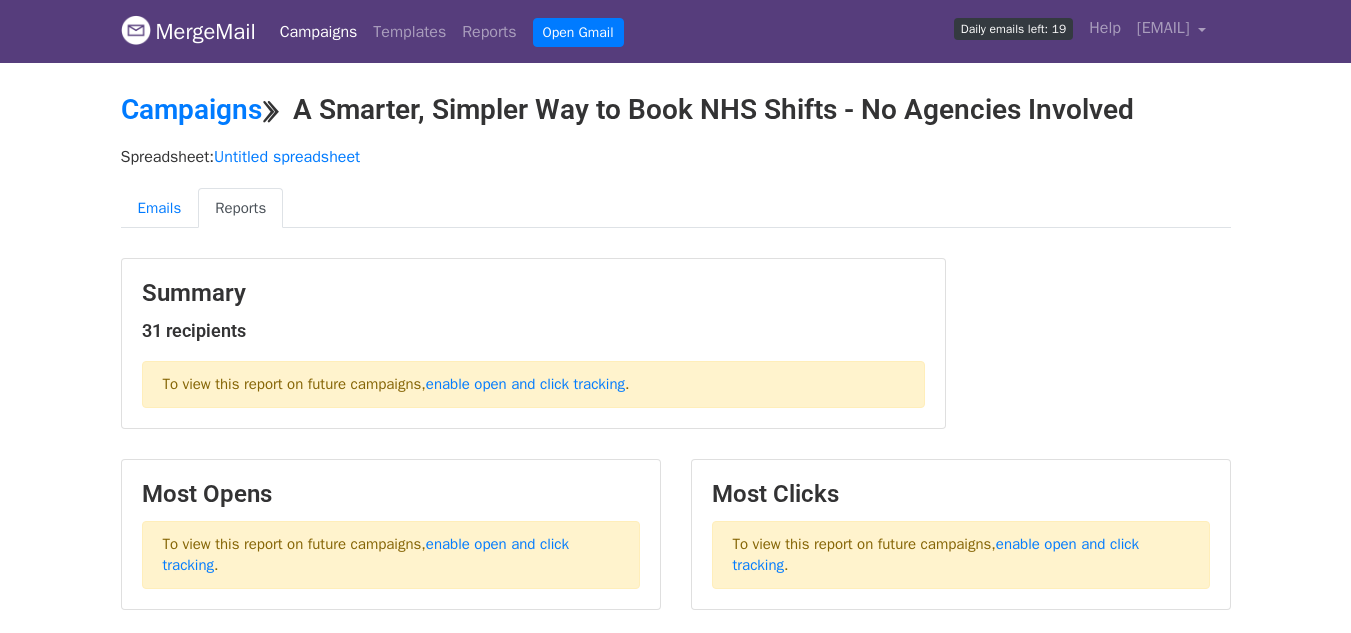 scroll, scrollTop: 0, scrollLeft: 0, axis: both 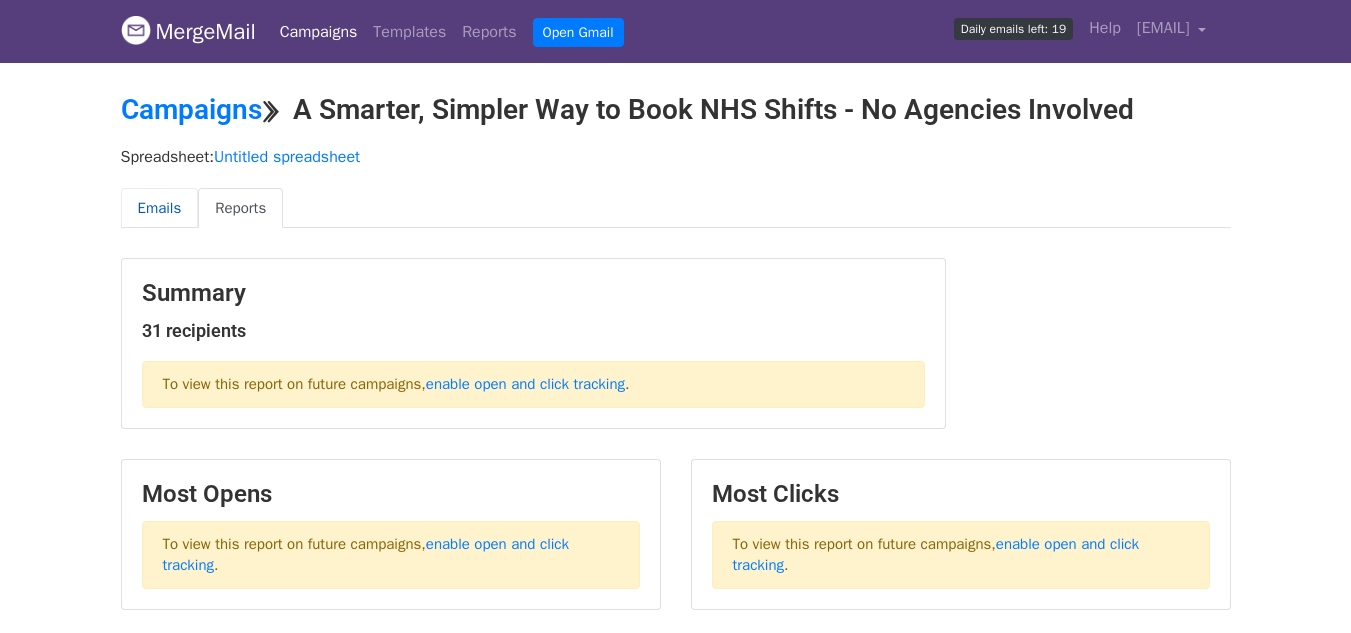 click on "Emails" at bounding box center [160, 208] 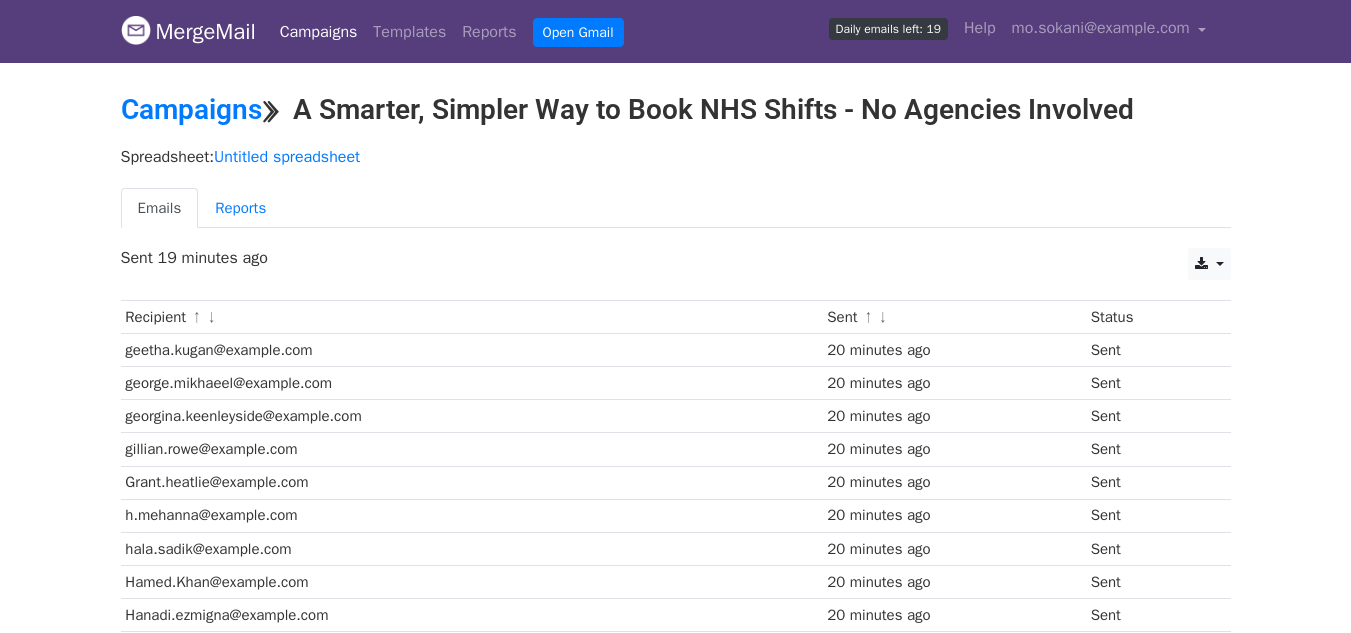 scroll, scrollTop: 0, scrollLeft: 0, axis: both 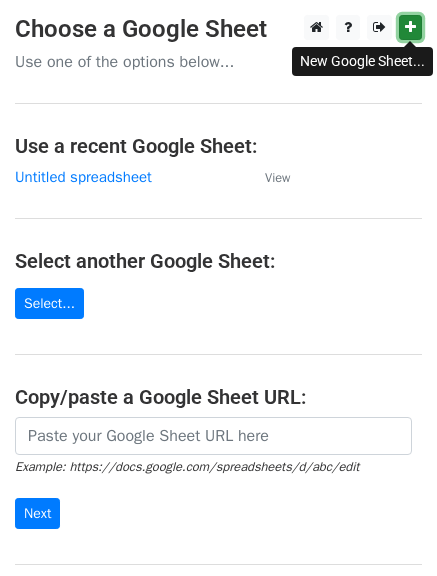 click at bounding box center [410, 27] 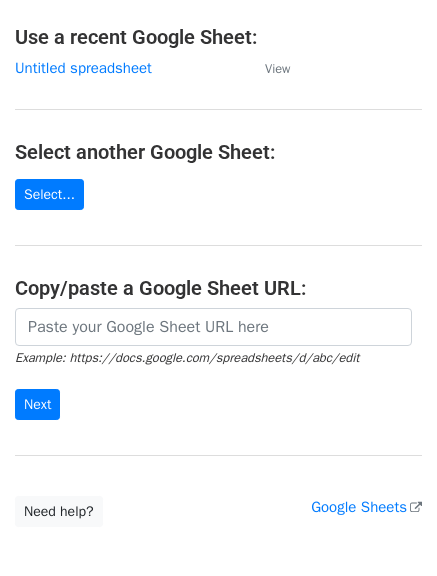 scroll, scrollTop: 110, scrollLeft: 0, axis: vertical 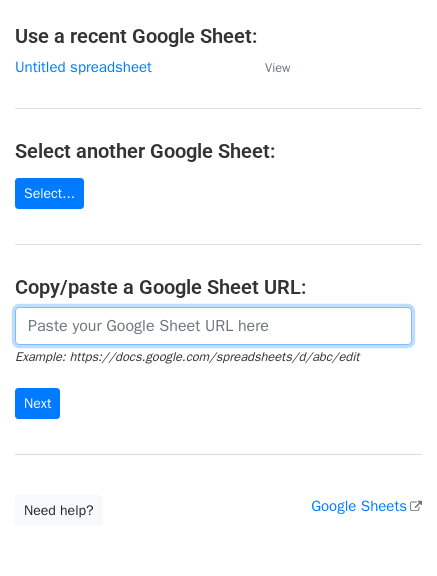 click at bounding box center [213, 326] 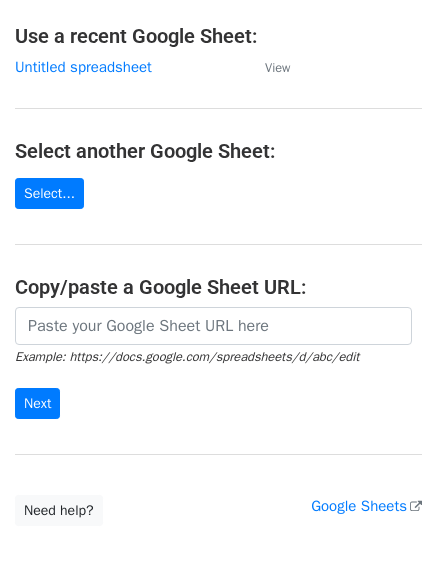 click on "Choose a Google Sheet
Use one of the options below...
Use a recent Google Sheet:
Untitled spreadsheet
View
Select another Google Sheet:
Select...
Copy/paste a Google Sheet URL:
Example:
https://docs.google.com/spreadsheets/d/abc/edit
Next
Google Sheets
Need help?
Help
×
Why do I need to copy/paste a Google Sheet URL?
Normally, MergeMail would show you a list of your Google Sheets to choose from, but because you didn't allow MergeMail access to your Google Drive, it cannot show you a list of your Google Sheets. You can read more about permissions in our  support pages .
If you'd like to see a list of your Google Sheets, you'll need to  sign out of MergeMail  and then sign back in and allow access to your Google Drive.
Are your recipients in a CSV or Excel file?
Import your CSV or Excel file into a Google Sheet  then try again.
Need help with something else?
," at bounding box center (218, 215) 